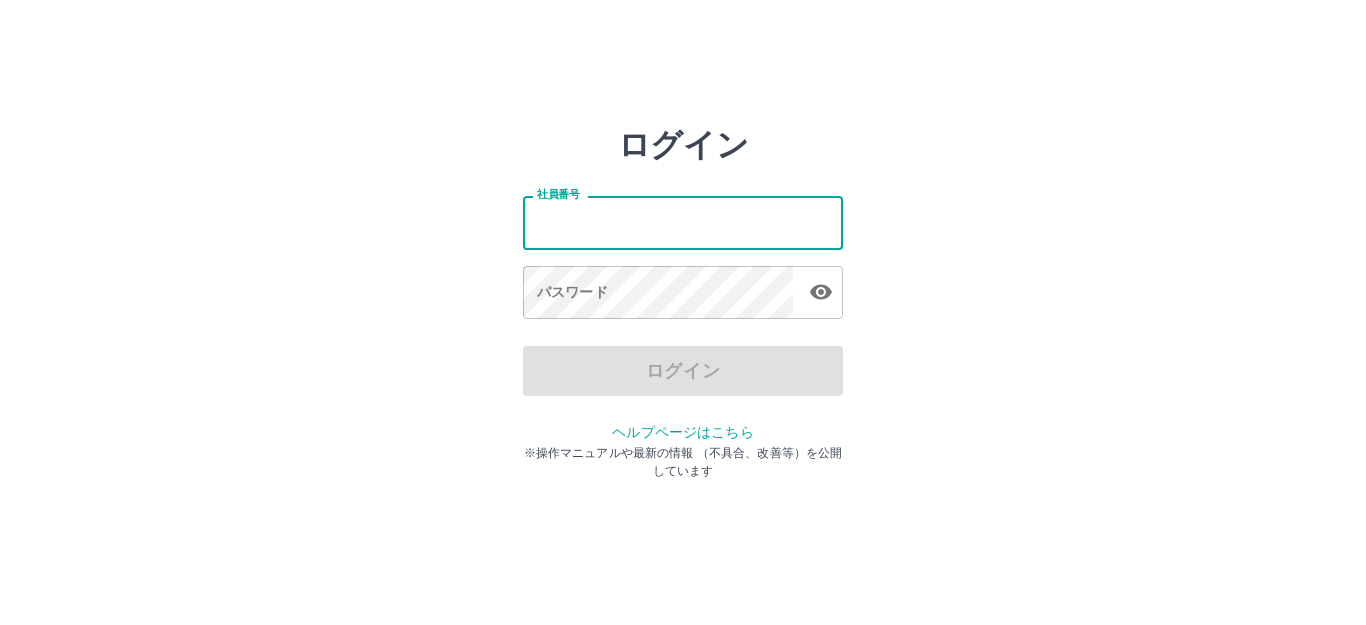 scroll, scrollTop: 0, scrollLeft: 0, axis: both 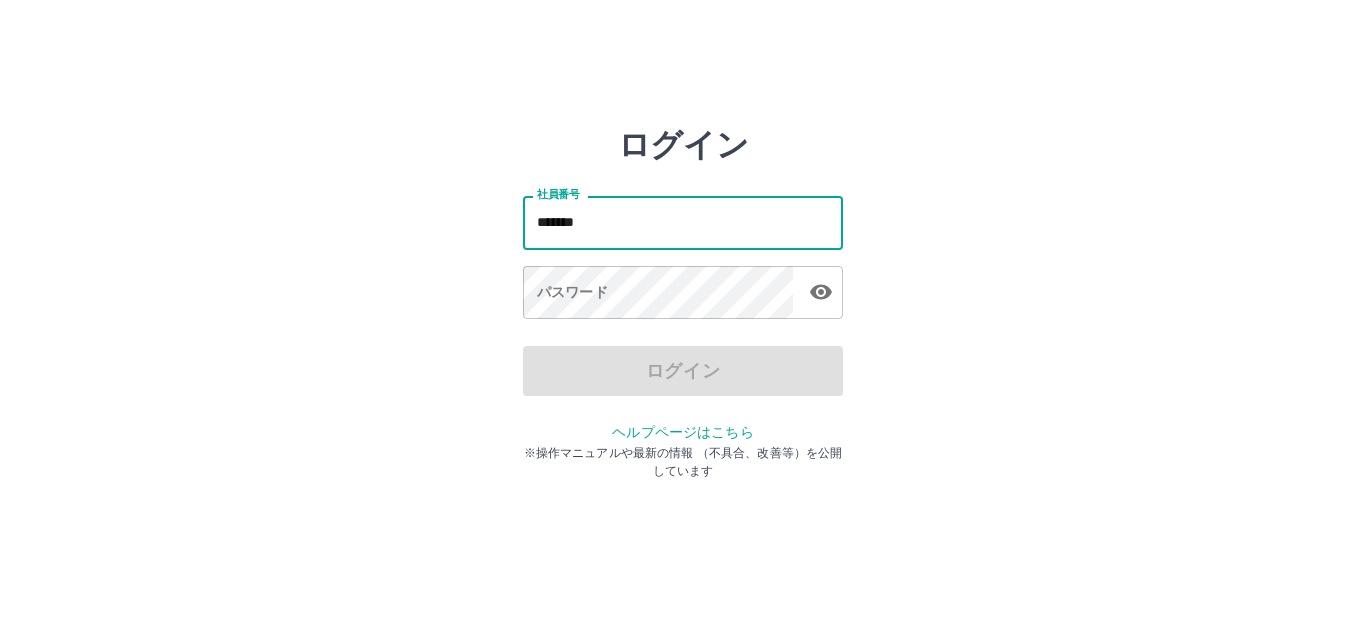 type on "*******" 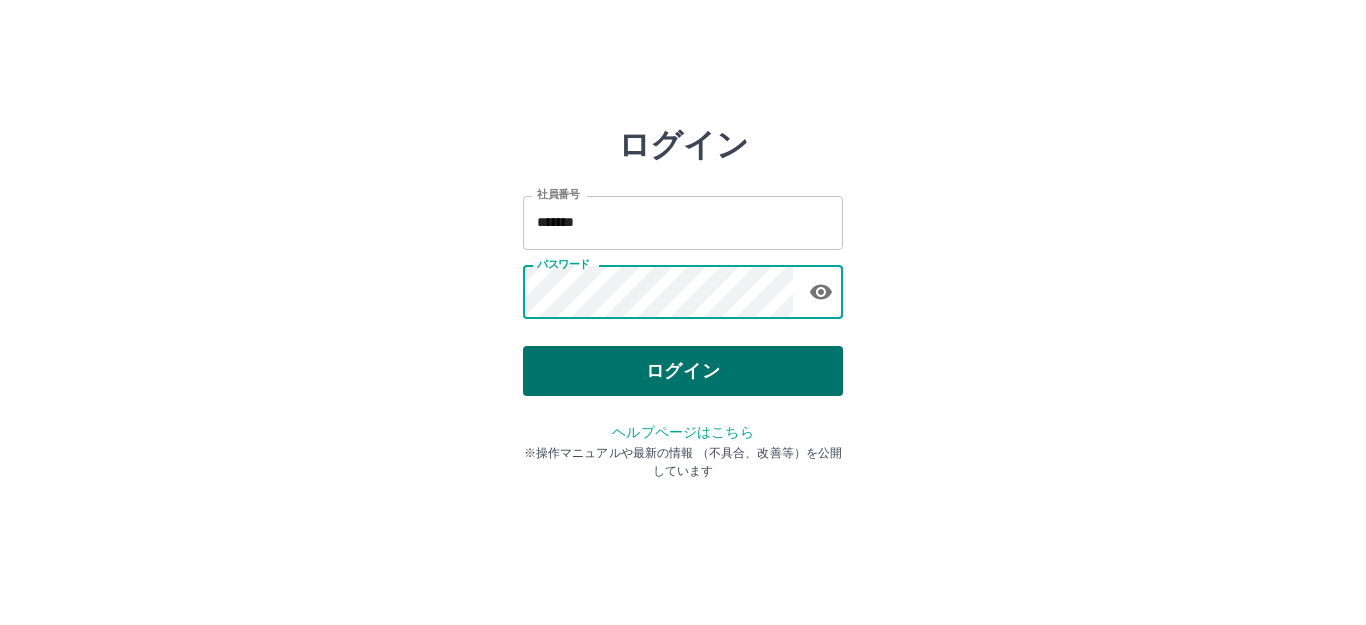 click on "ログイン" at bounding box center [683, 371] 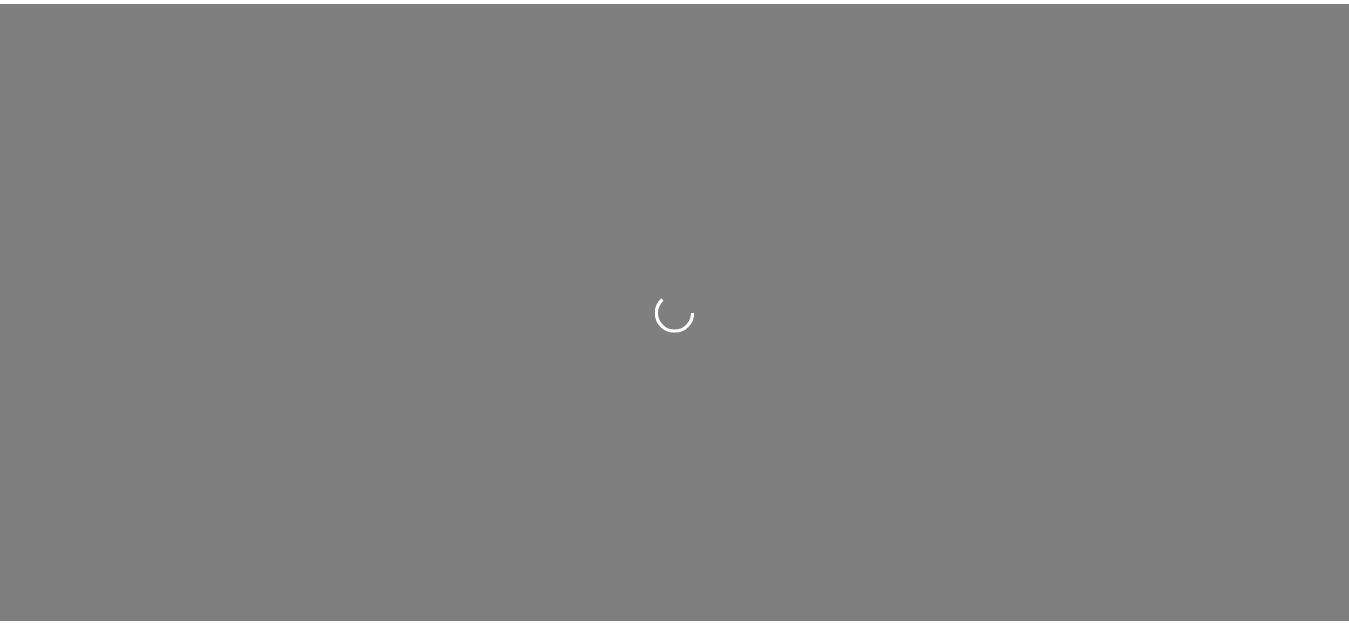 scroll, scrollTop: 0, scrollLeft: 0, axis: both 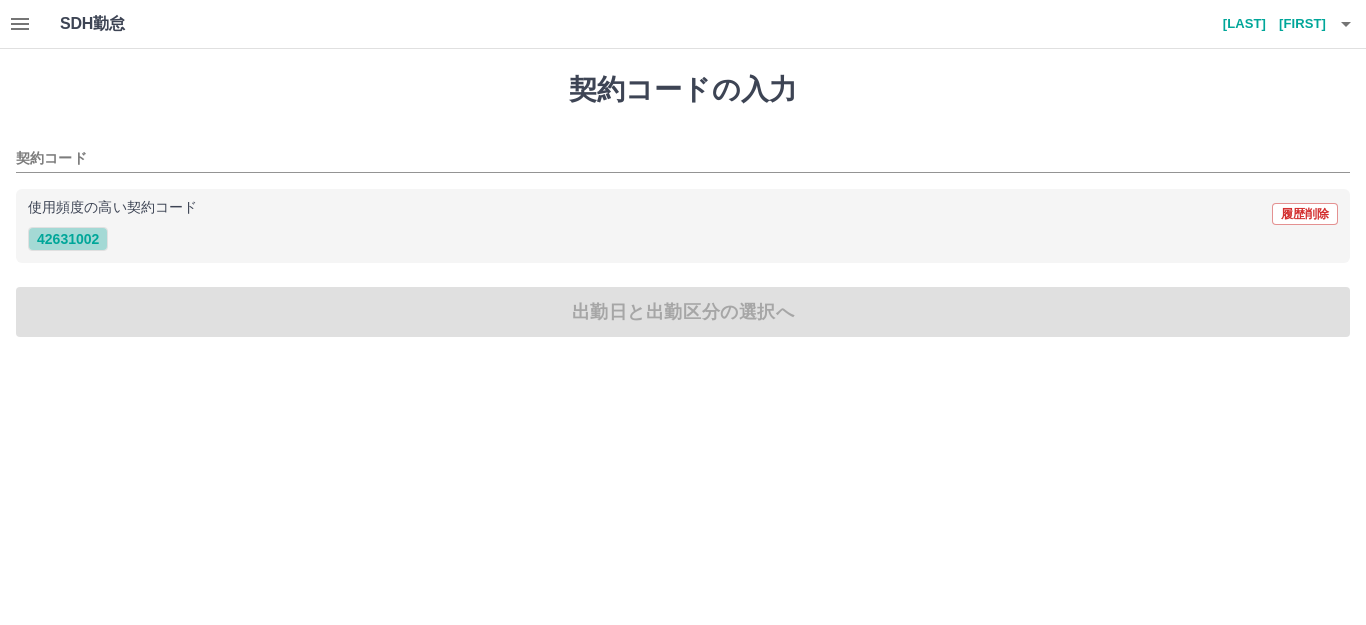 click on "42631002" at bounding box center (68, 239) 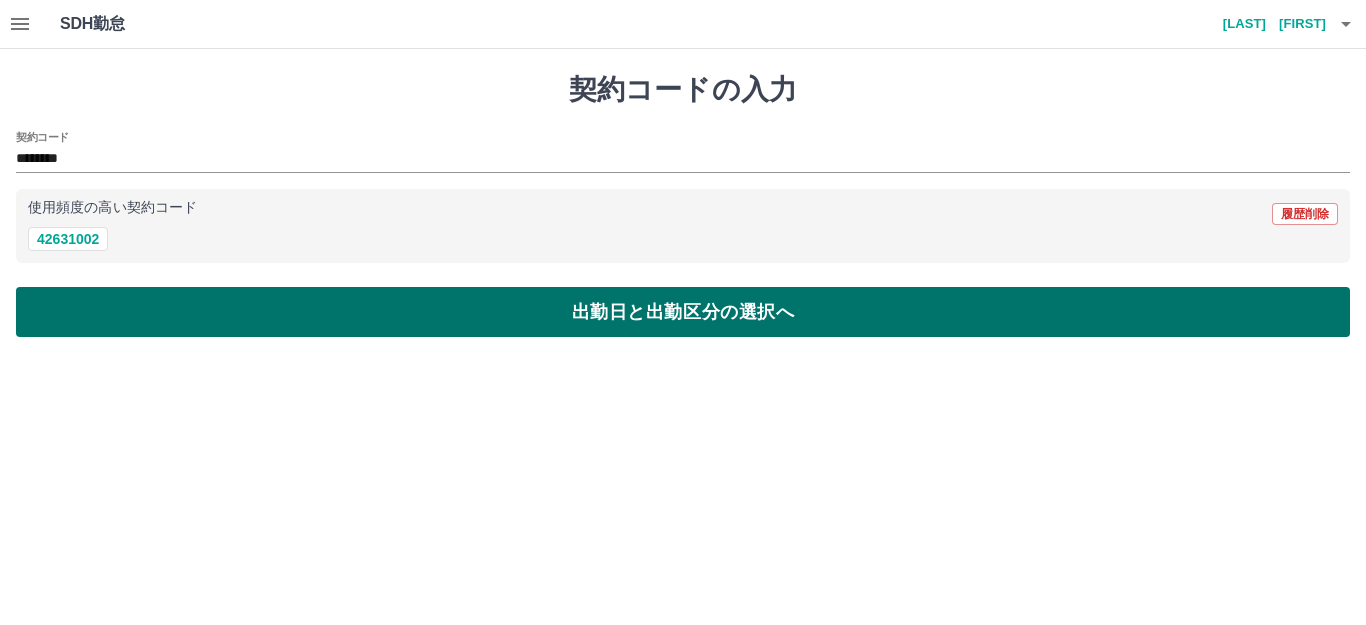 click on "出勤日と出勤区分の選択へ" at bounding box center [683, 312] 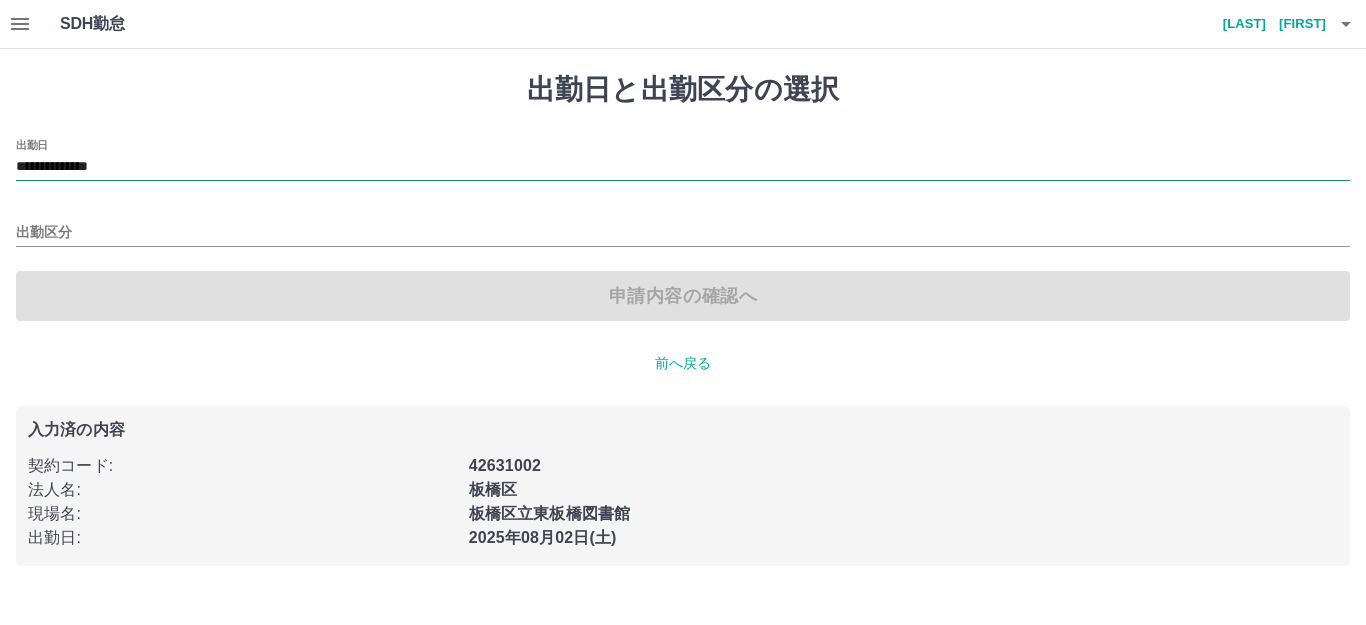 click on "**********" at bounding box center (683, 167) 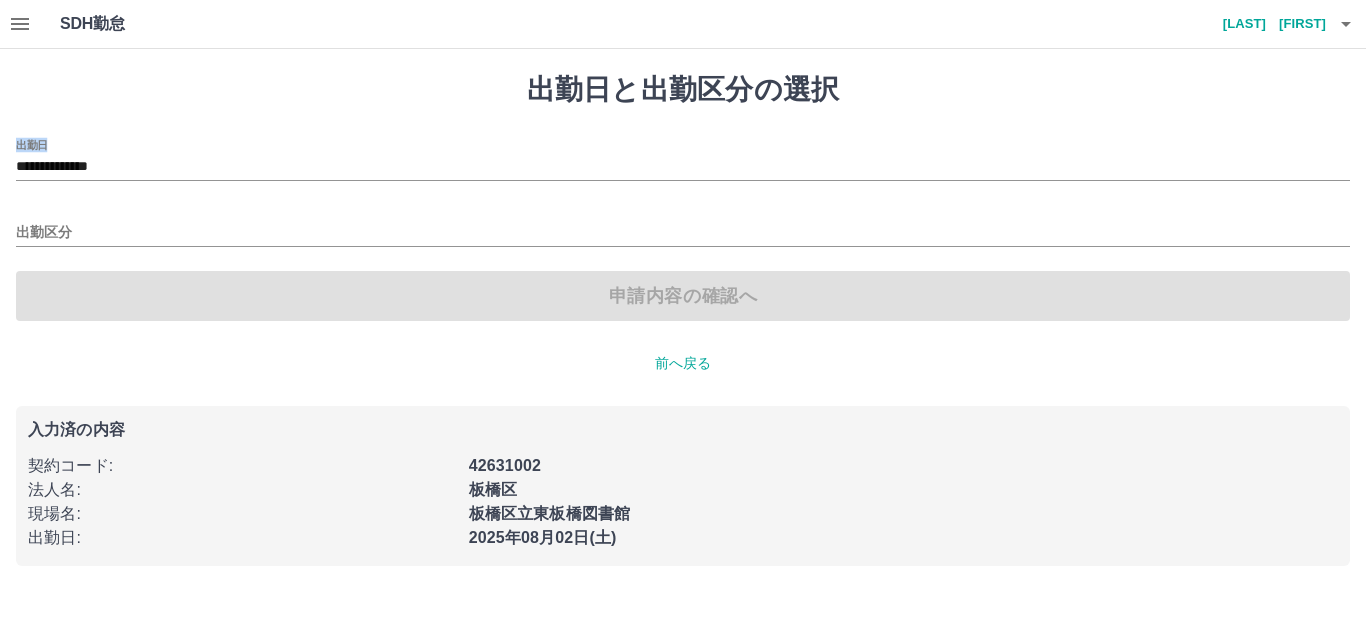 drag, startPoint x: 205, startPoint y: 137, endPoint x: 215, endPoint y: 143, distance: 11.661903 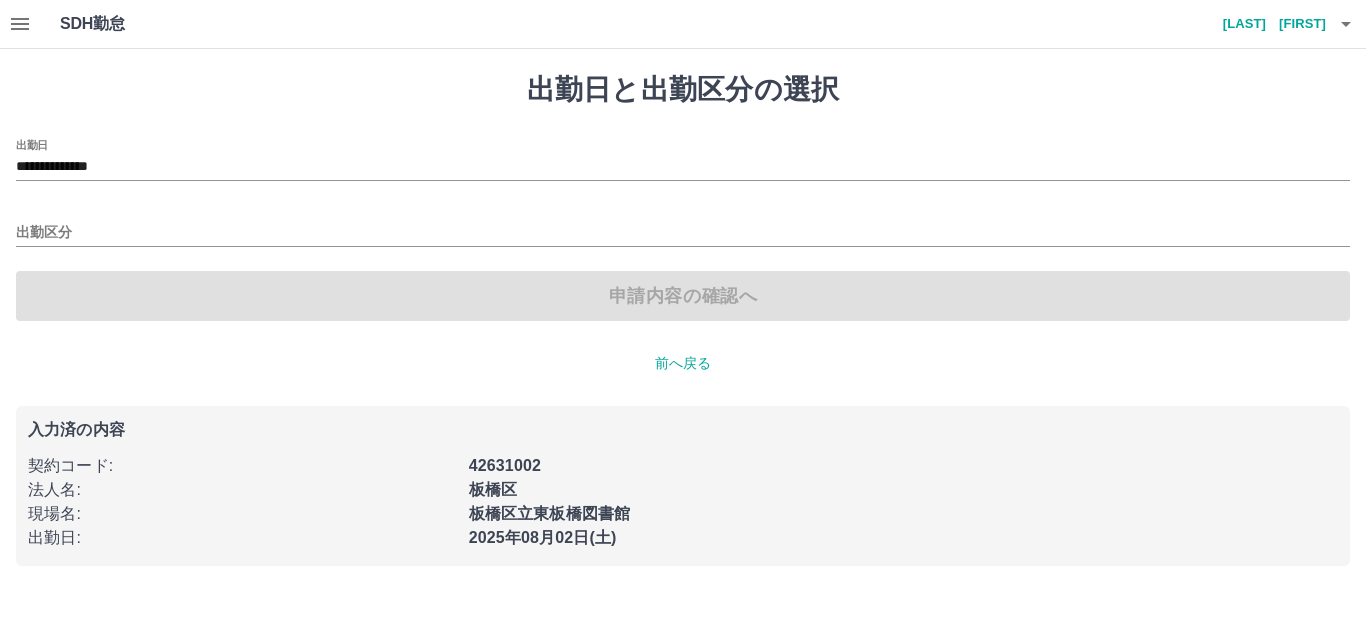 click on "**********" at bounding box center (683, 230) 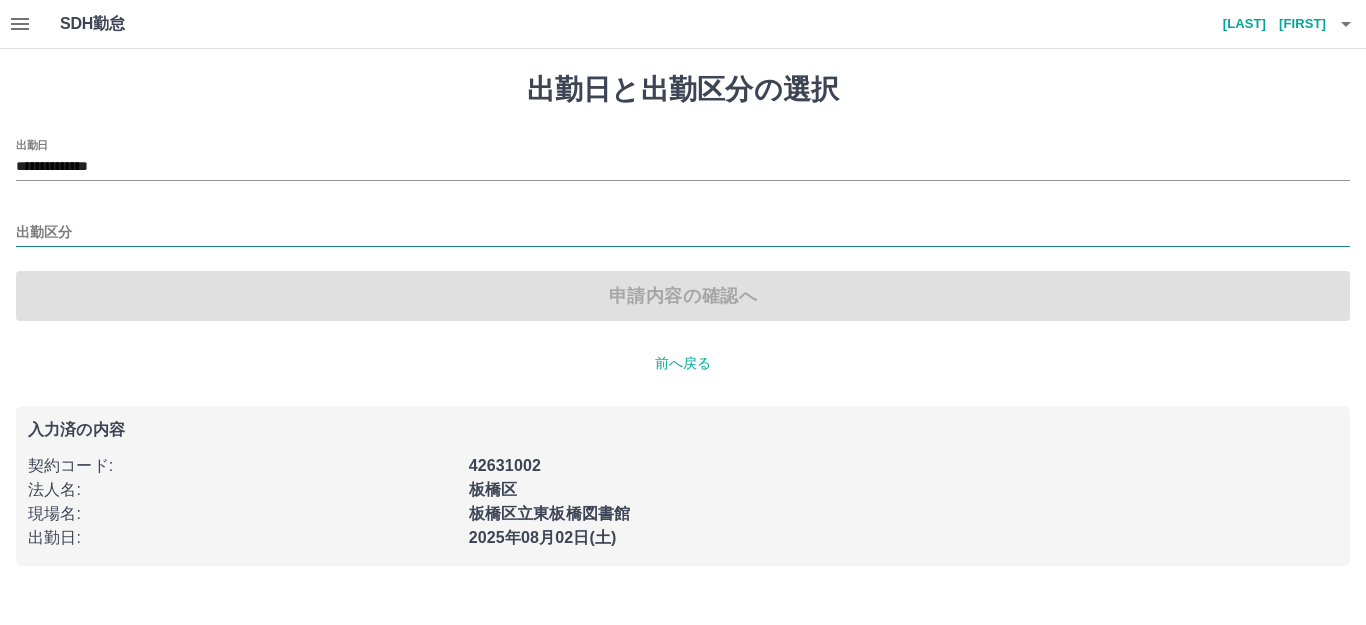 click on "出勤区分" at bounding box center (683, 233) 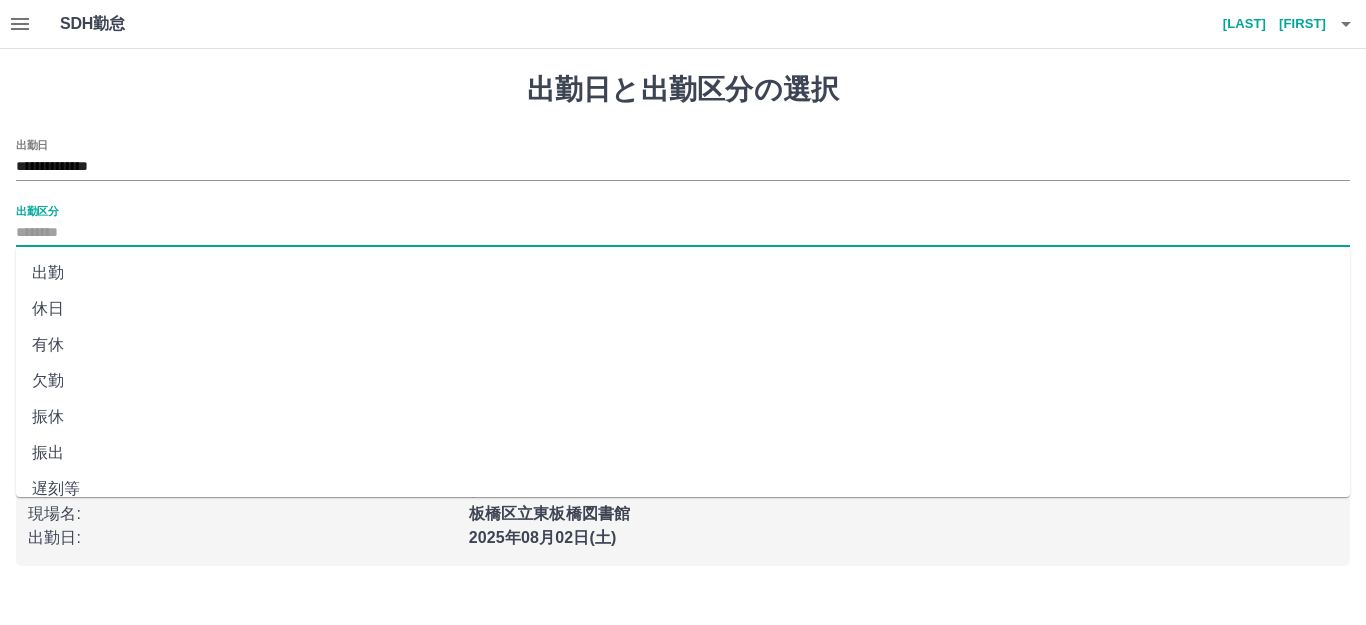 click on "出勤" at bounding box center (683, 273) 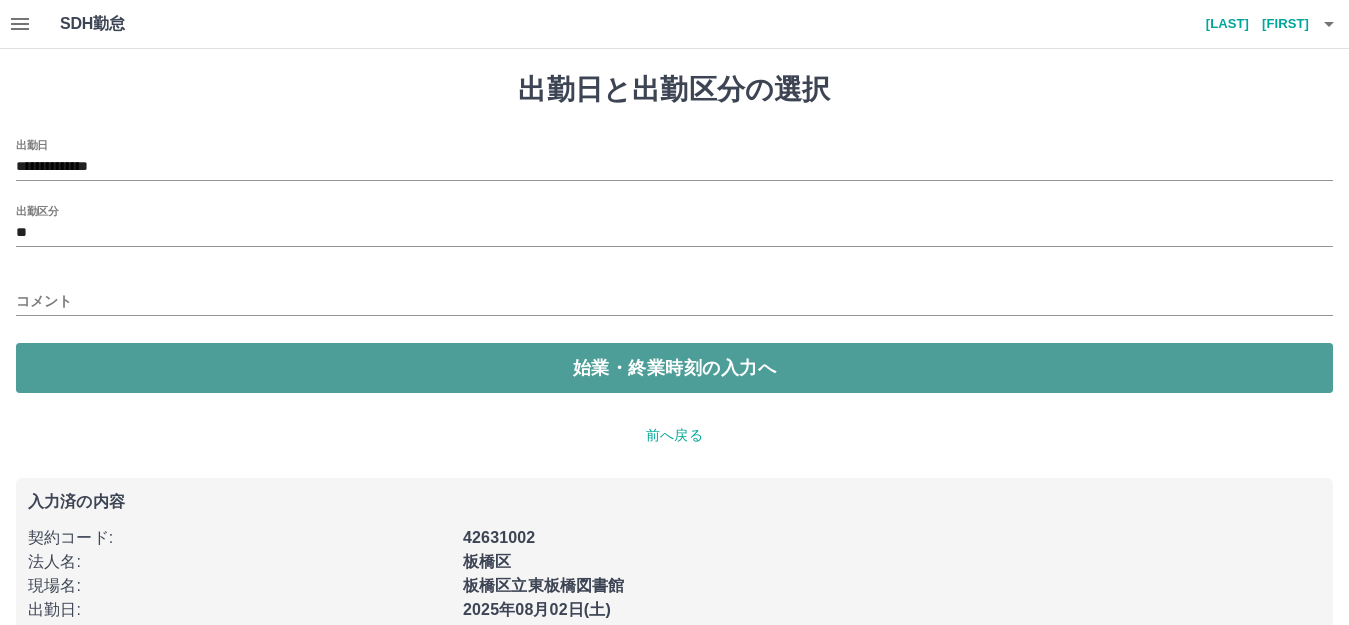 click on "始業・終業時刻の入力へ" at bounding box center [674, 368] 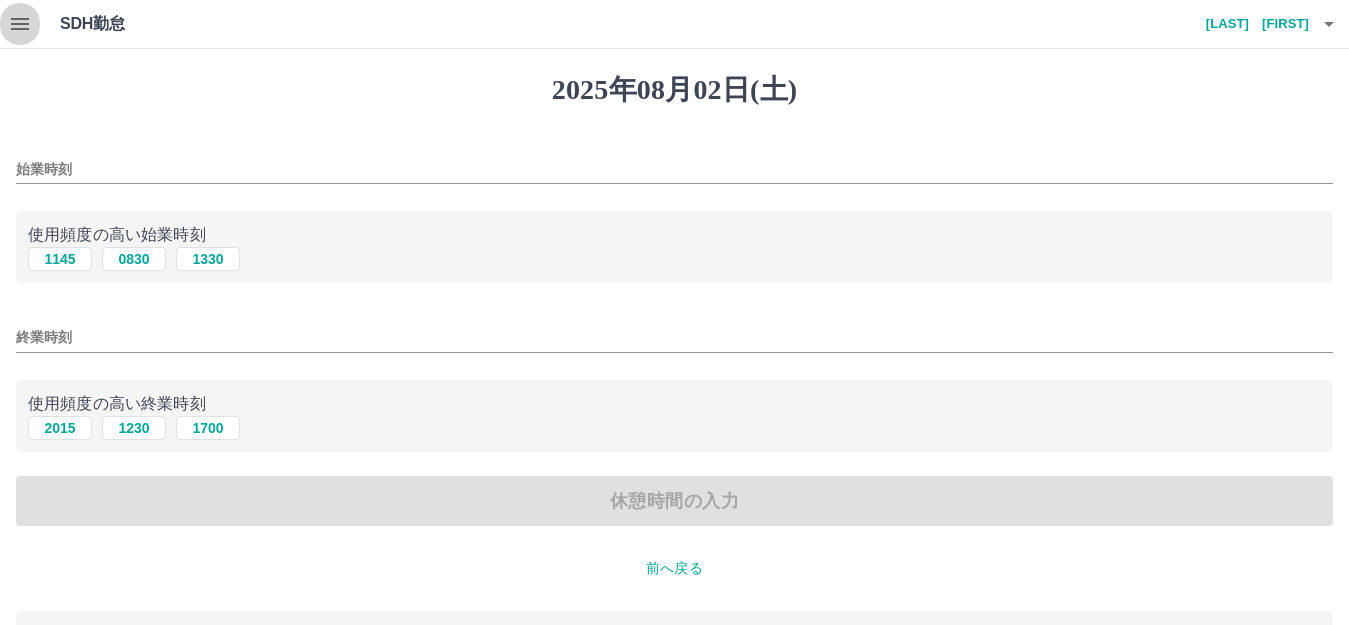 click 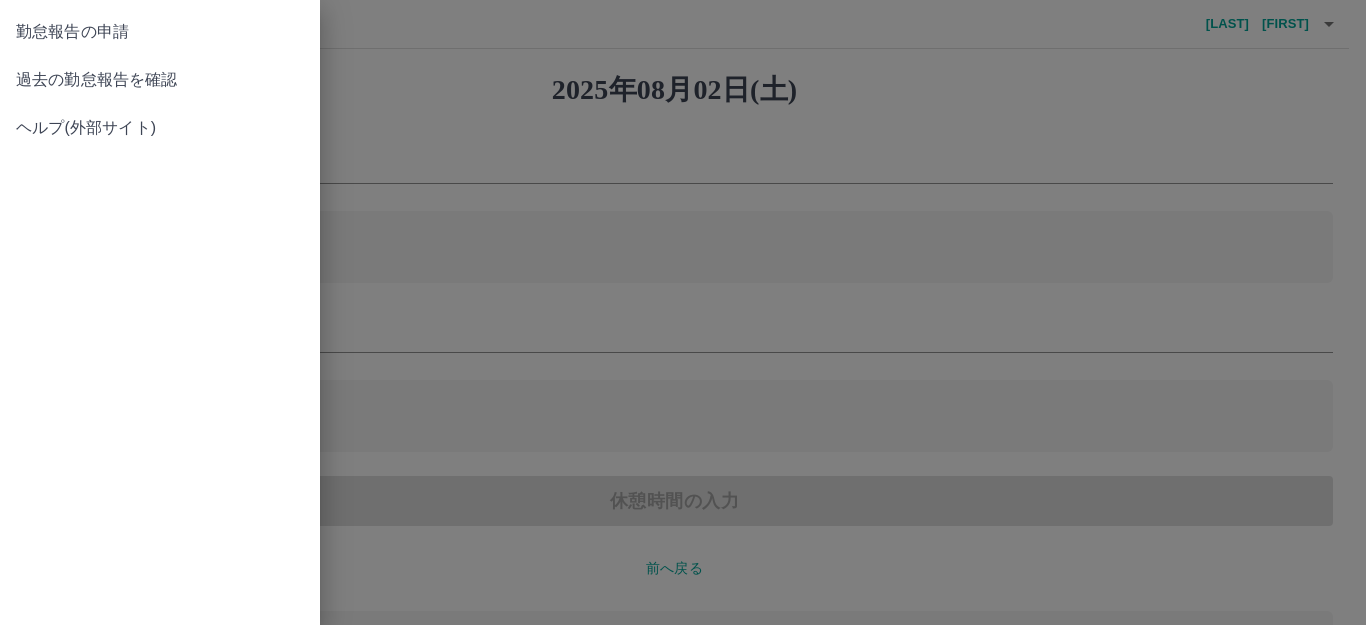 click on "過去の勤怠報告を確認" at bounding box center [160, 80] 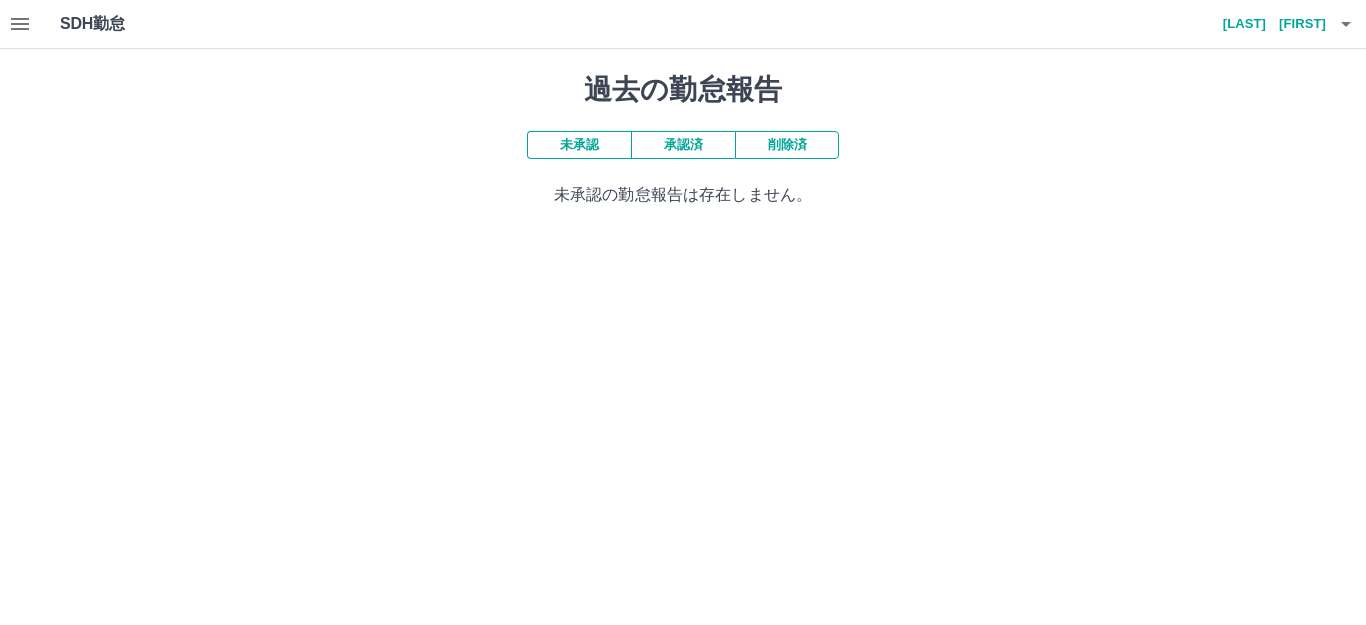 click on "承認済" at bounding box center (683, 145) 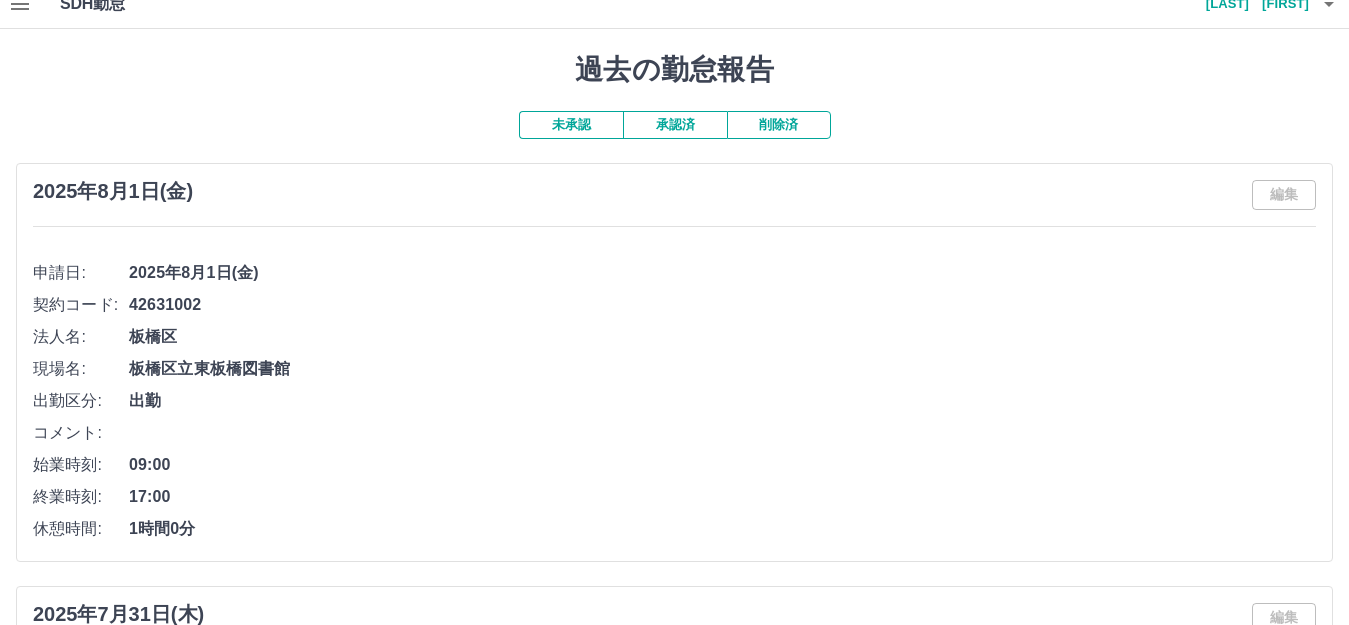 scroll, scrollTop: 0, scrollLeft: 0, axis: both 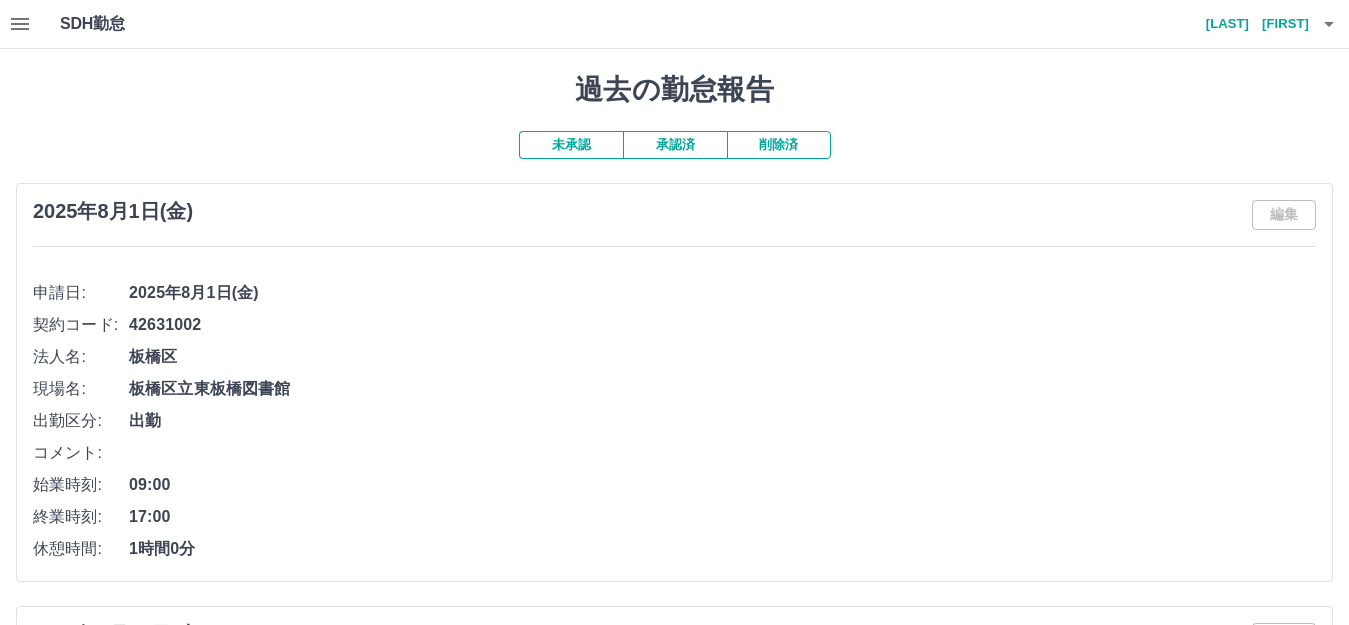 click 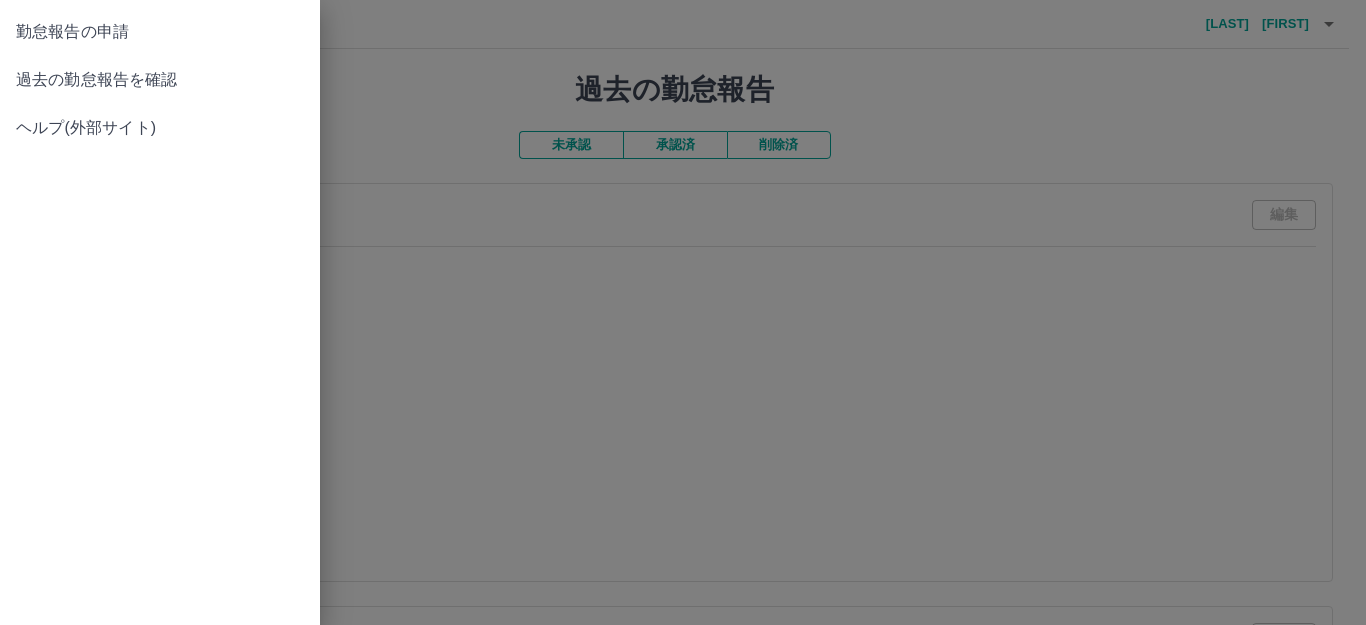 click on "勤怠報告の申請" at bounding box center (160, 32) 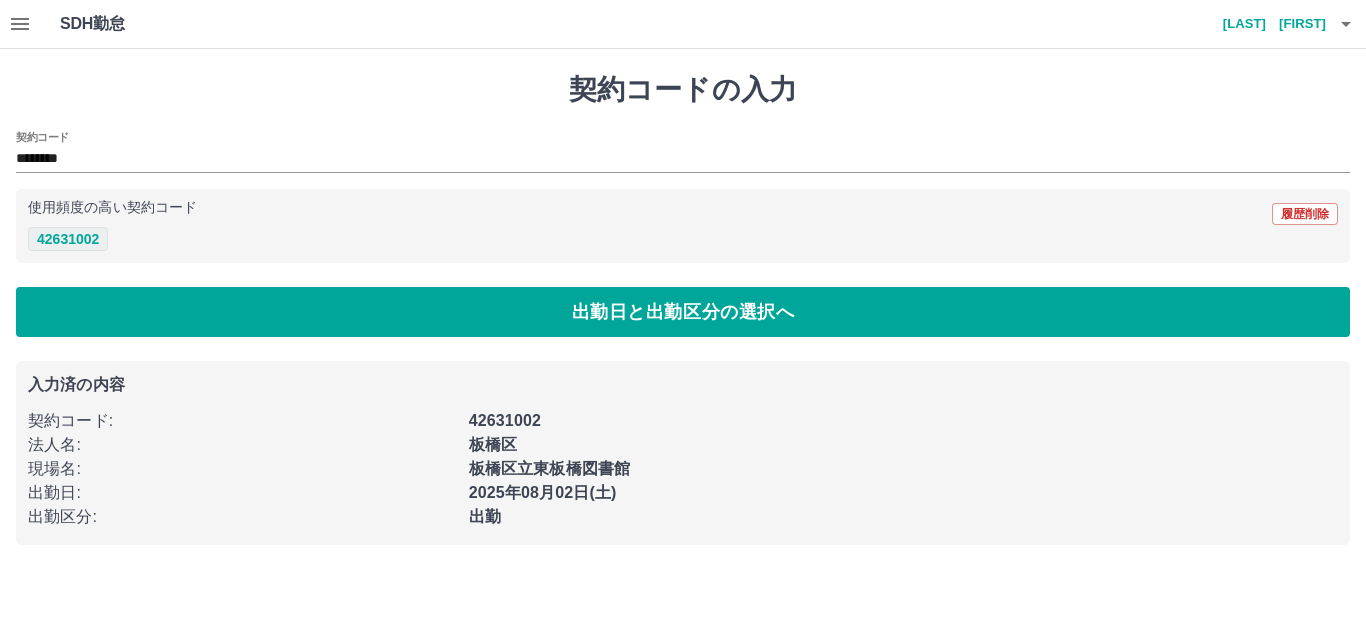 drag, startPoint x: 83, startPoint y: 235, endPoint x: 84, endPoint y: 225, distance: 10.049875 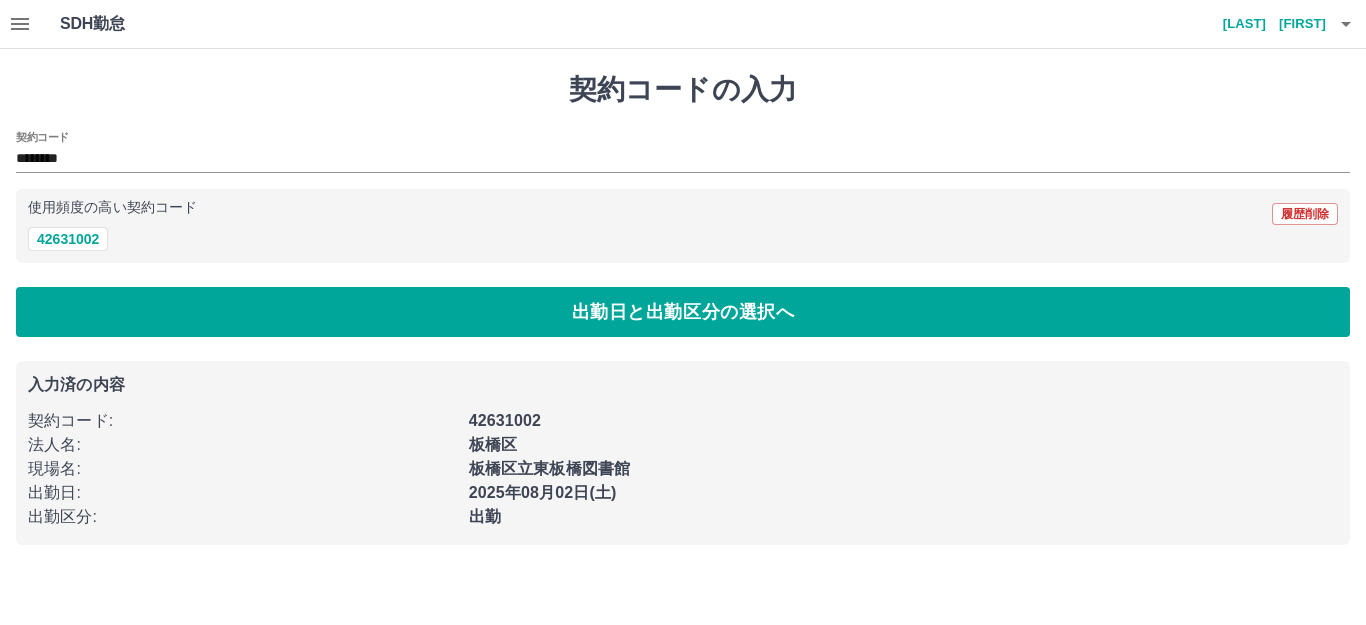 click on "42631002" at bounding box center [68, 239] 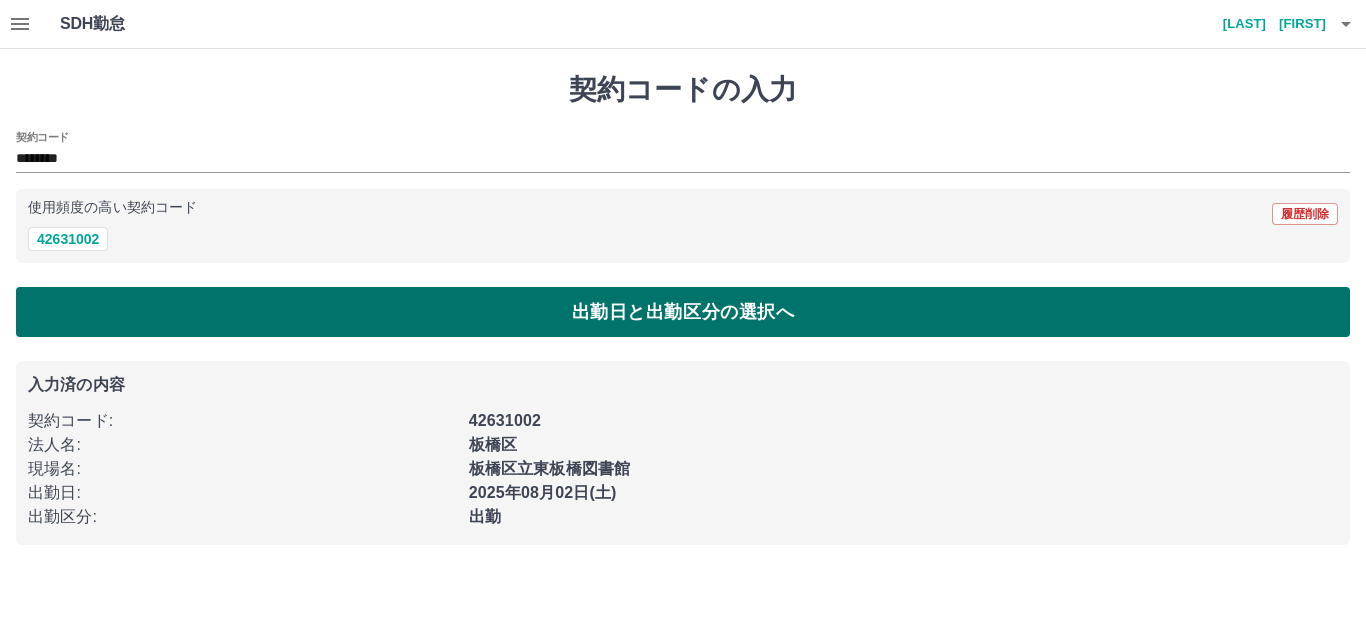 click on "出勤日と出勤区分の選択へ" at bounding box center [683, 312] 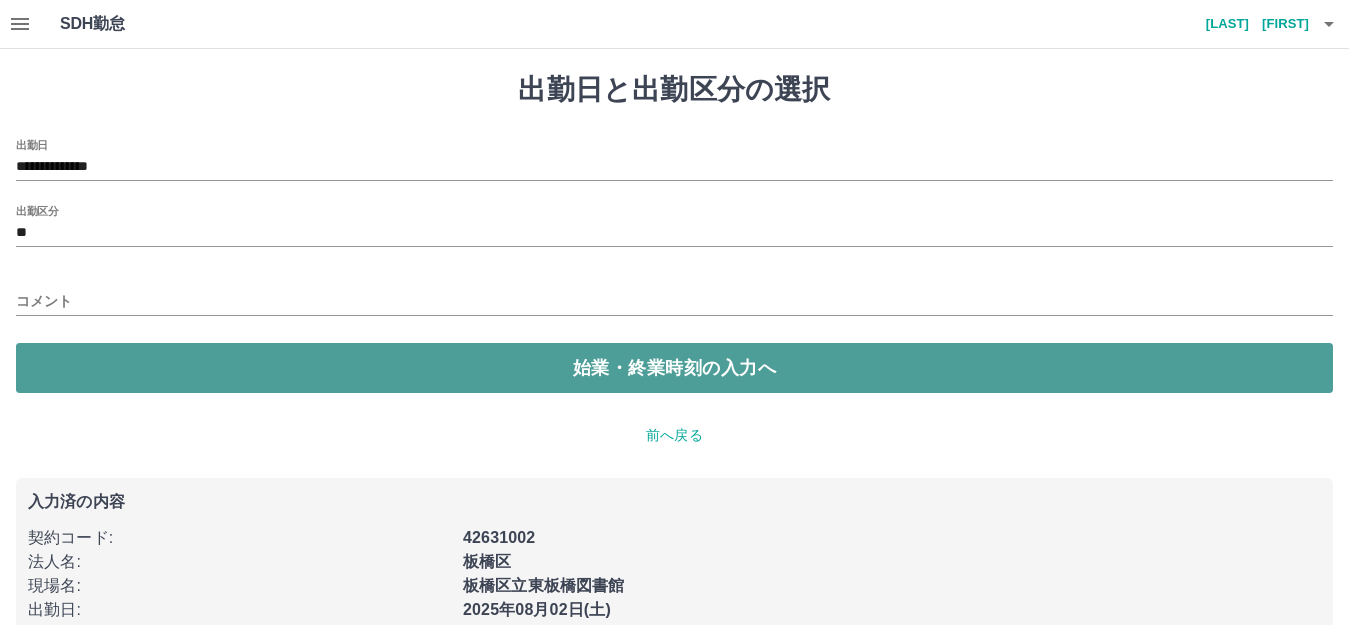 click on "始業・終業時刻の入力へ" at bounding box center (674, 368) 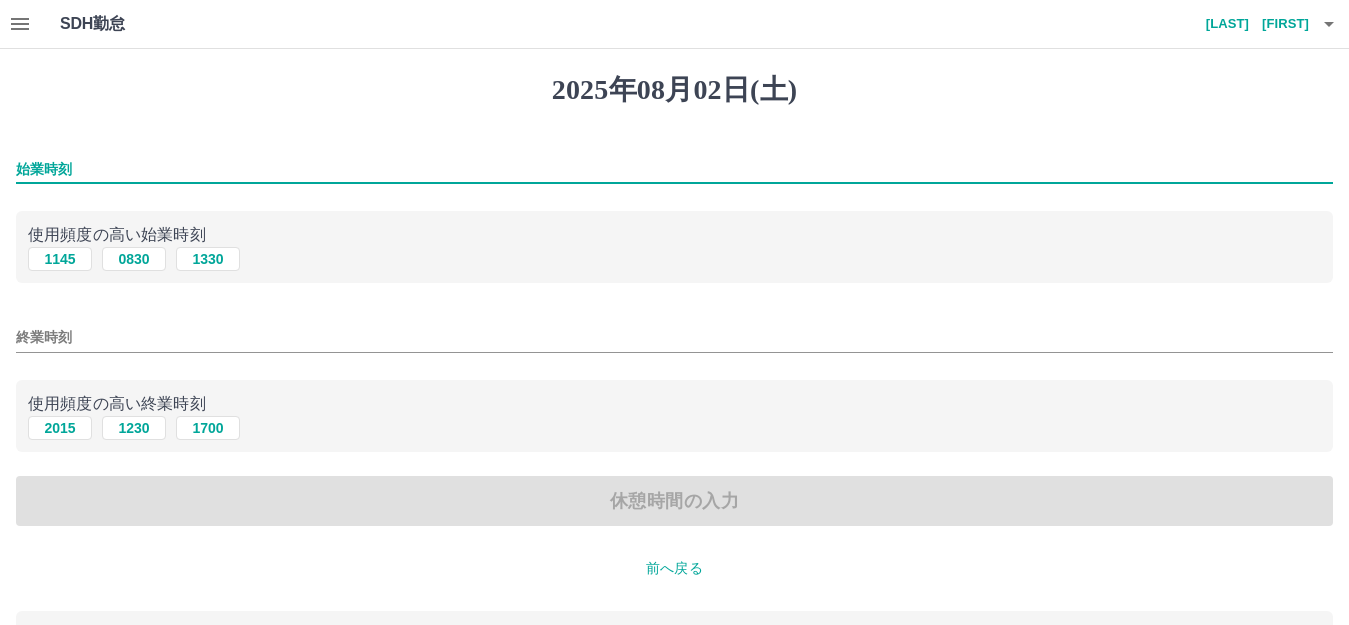 click on "始業時刻" at bounding box center [674, 169] 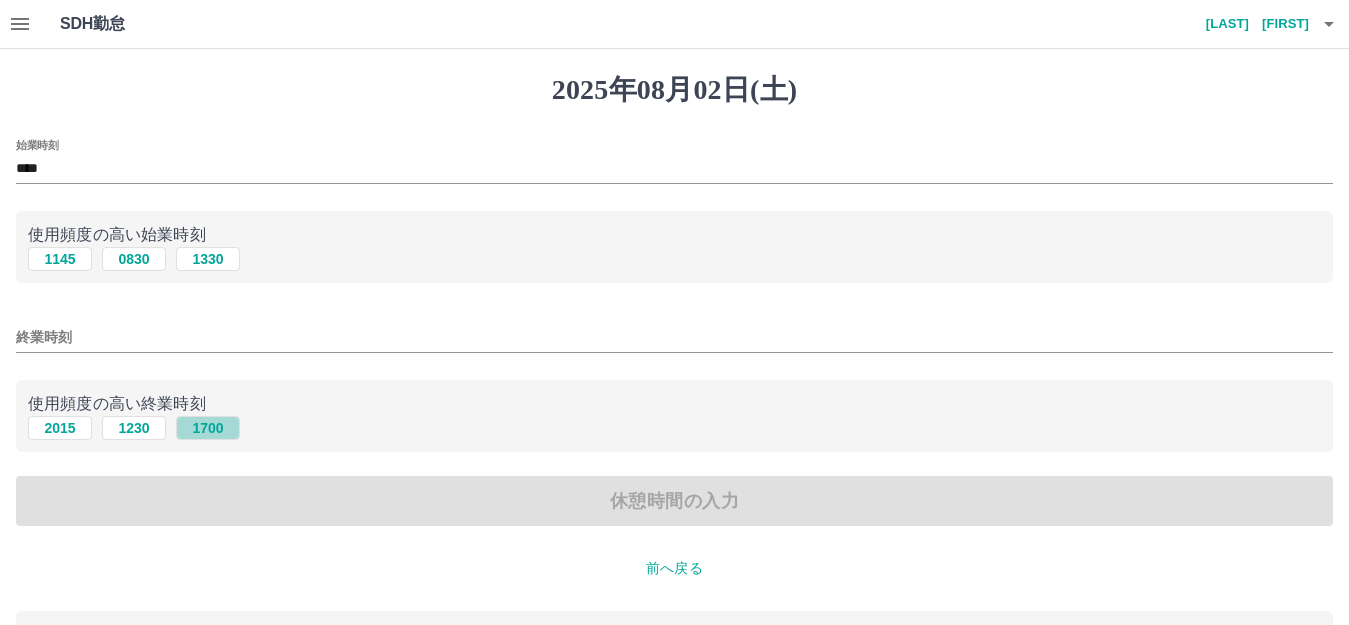 click on "1700" at bounding box center [208, 428] 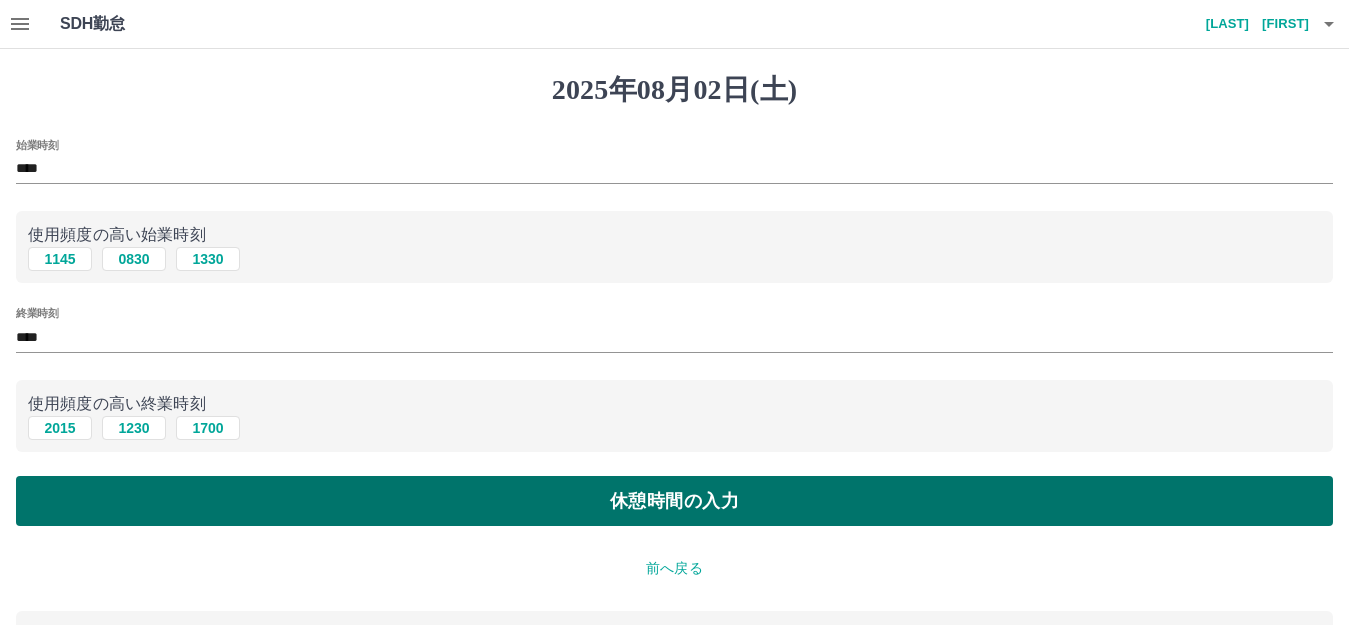 click on "休憩時間の入力" at bounding box center (674, 501) 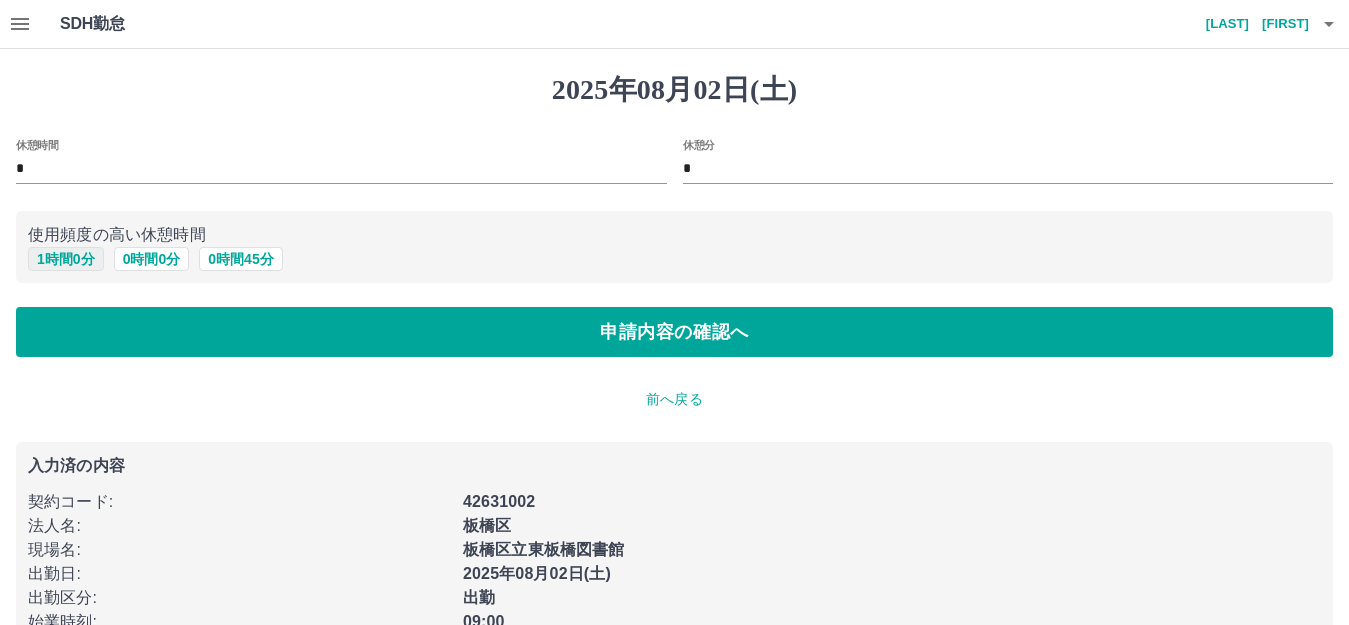click on "1 時間 0 分" at bounding box center [66, 259] 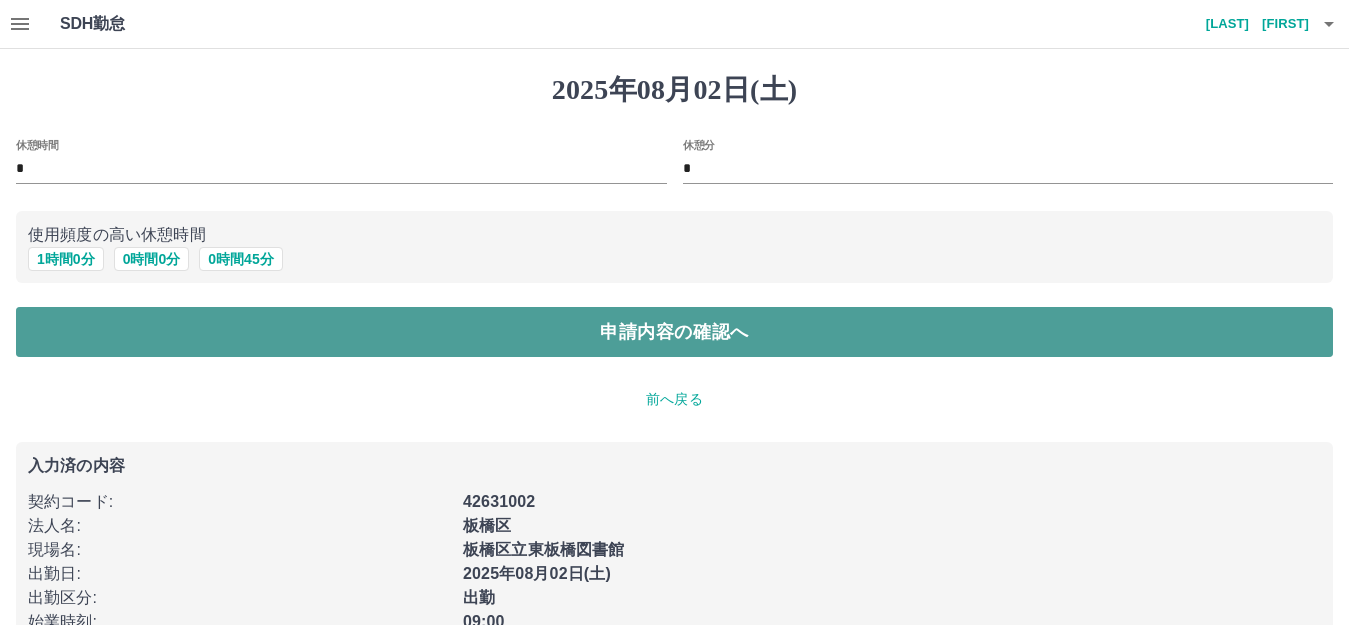 drag, startPoint x: 126, startPoint y: 340, endPoint x: 115, endPoint y: 336, distance: 11.7046995 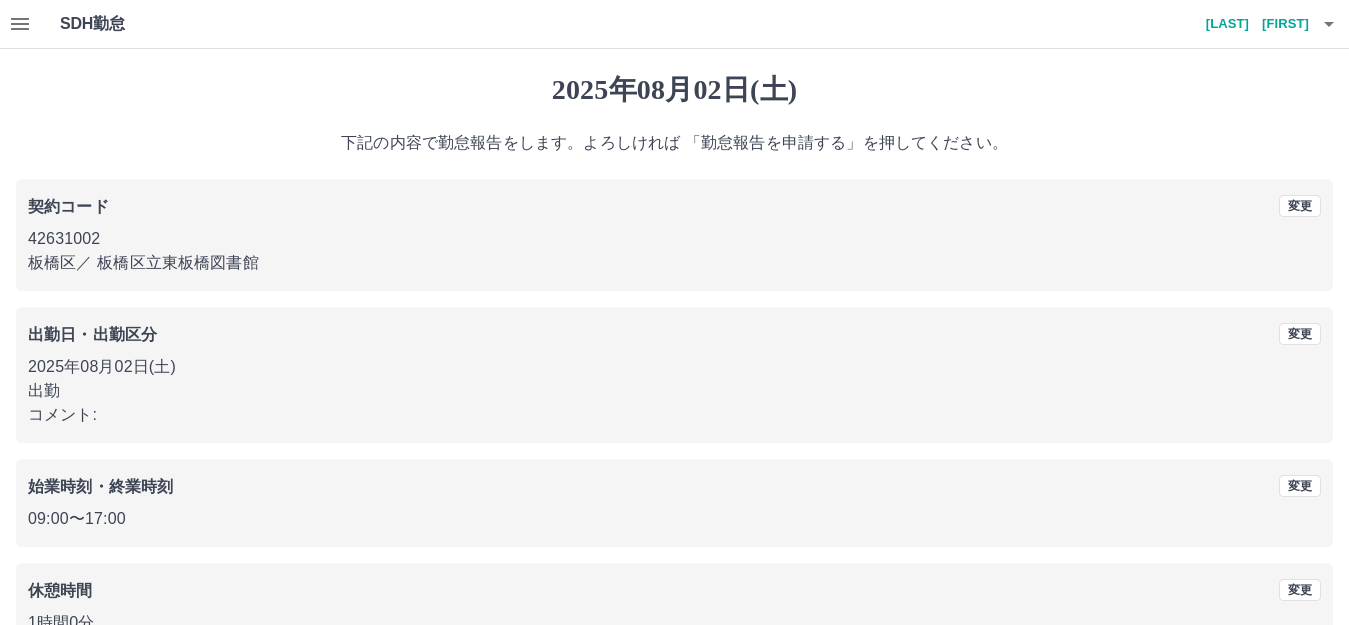 scroll, scrollTop: 124, scrollLeft: 0, axis: vertical 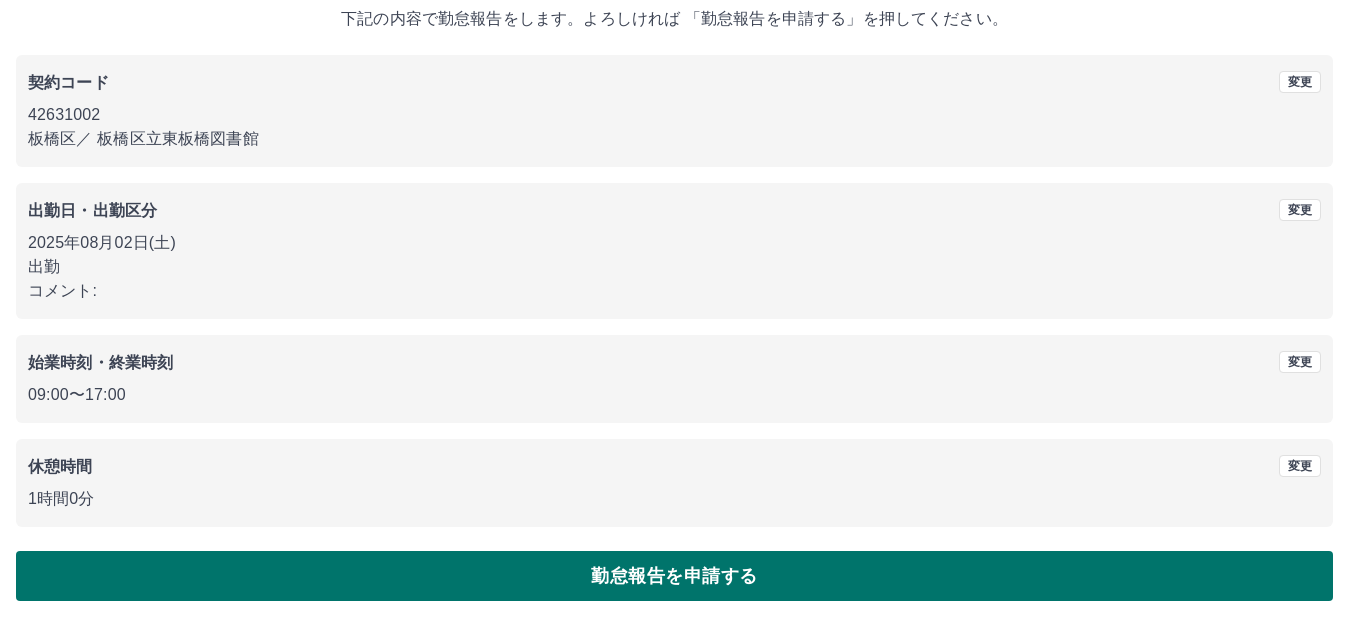 click on "勤怠報告を申請する" at bounding box center [674, 576] 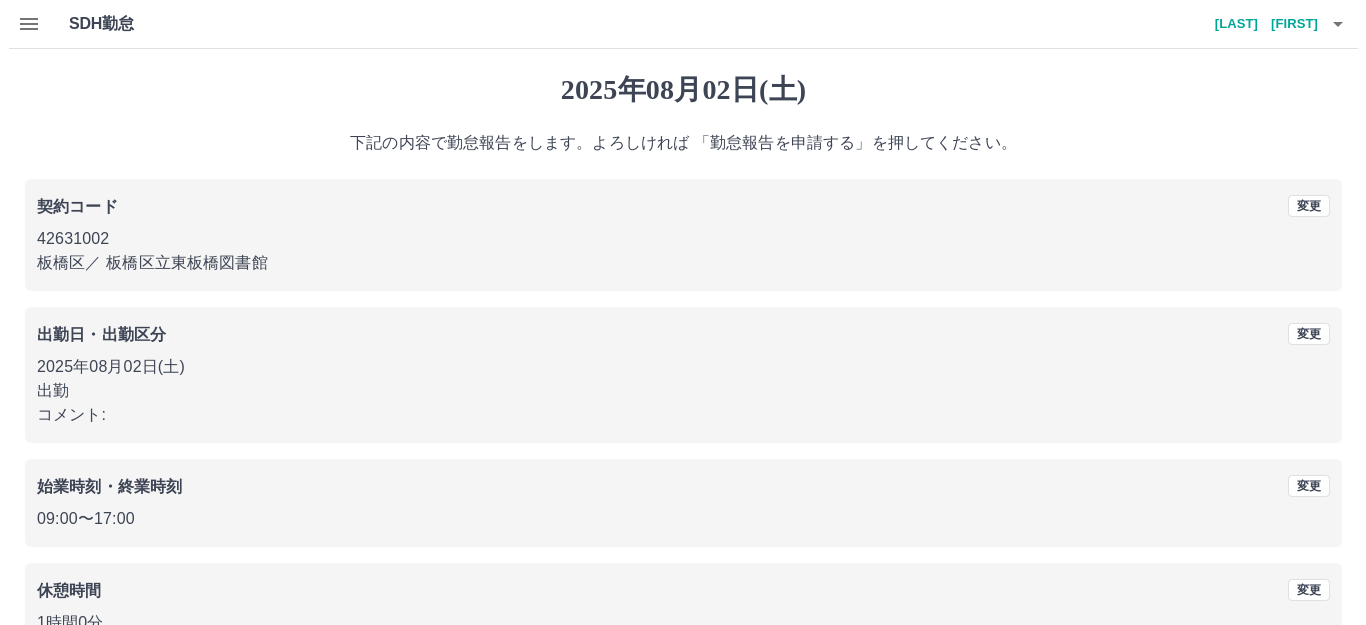 scroll, scrollTop: 0, scrollLeft: 0, axis: both 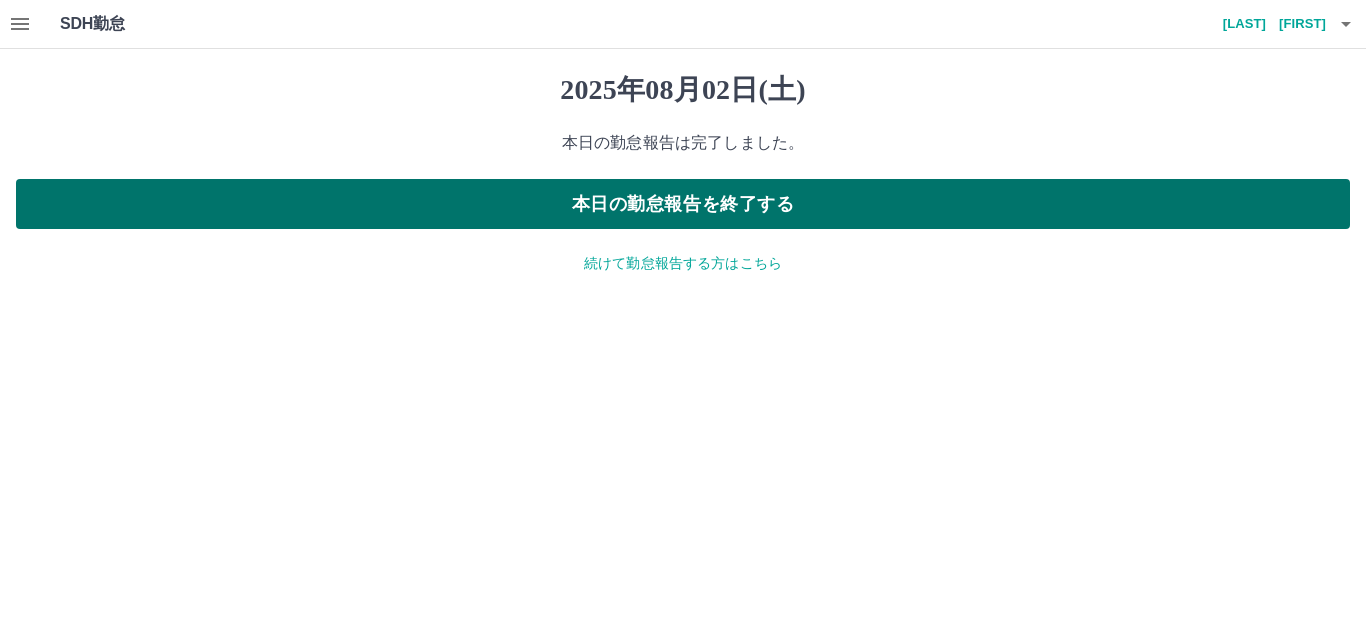 click on "本日の勤怠報告を終了する" at bounding box center [683, 204] 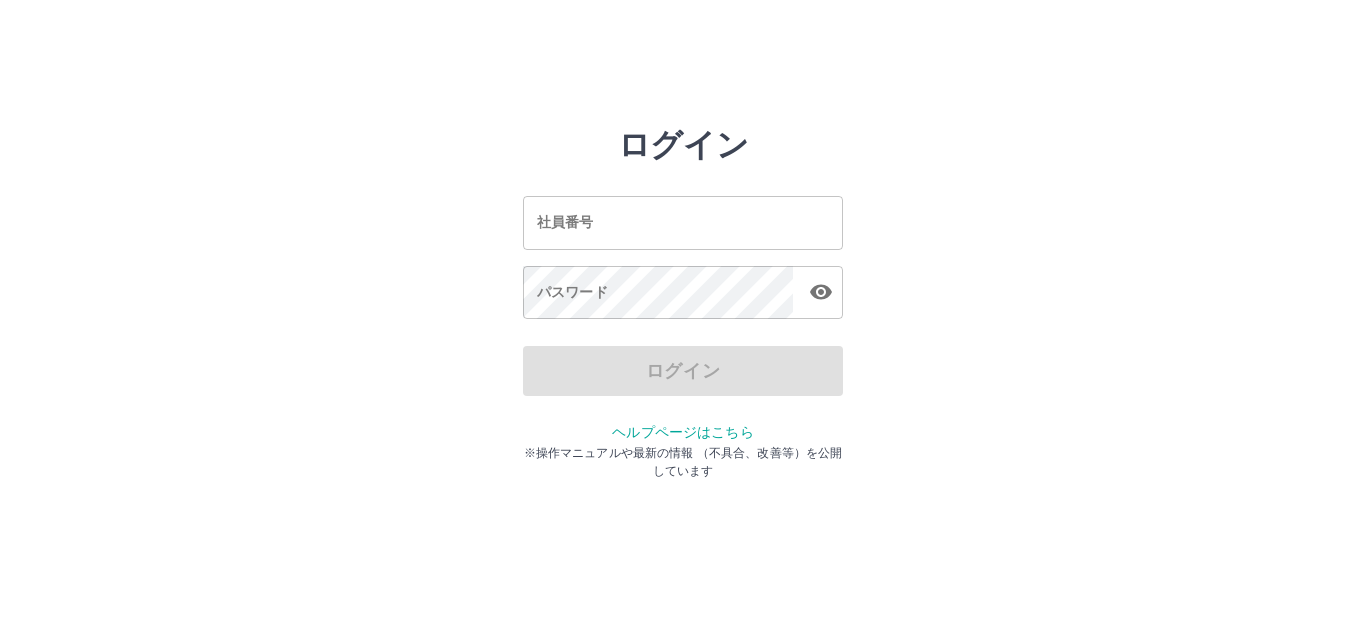 scroll, scrollTop: 0, scrollLeft: 0, axis: both 